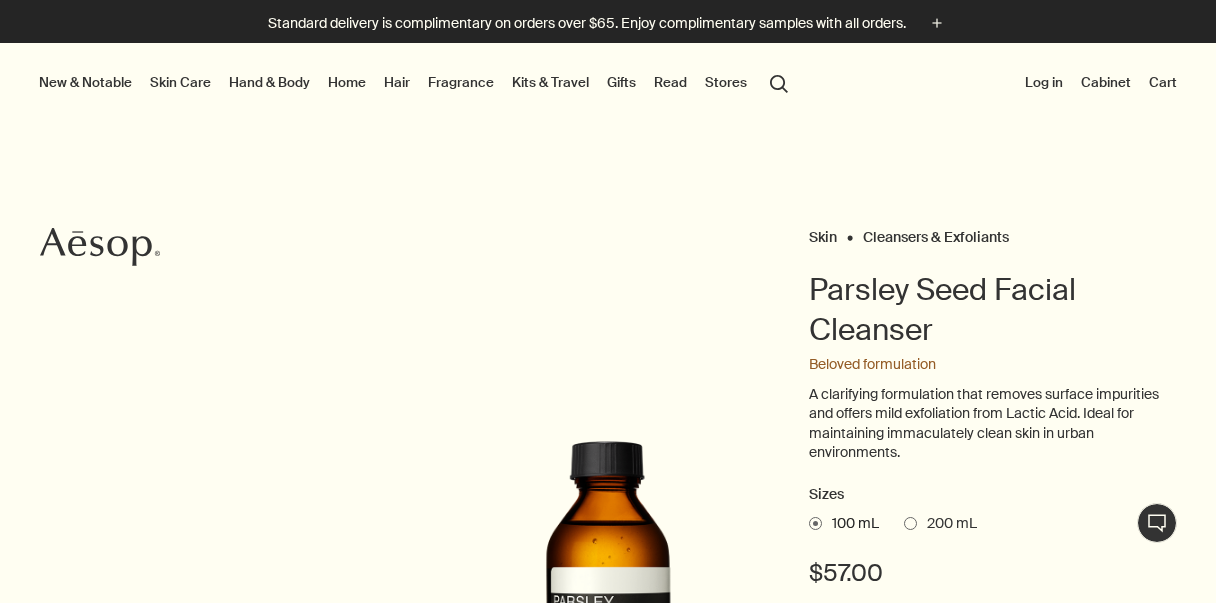scroll, scrollTop: 0, scrollLeft: 0, axis: both 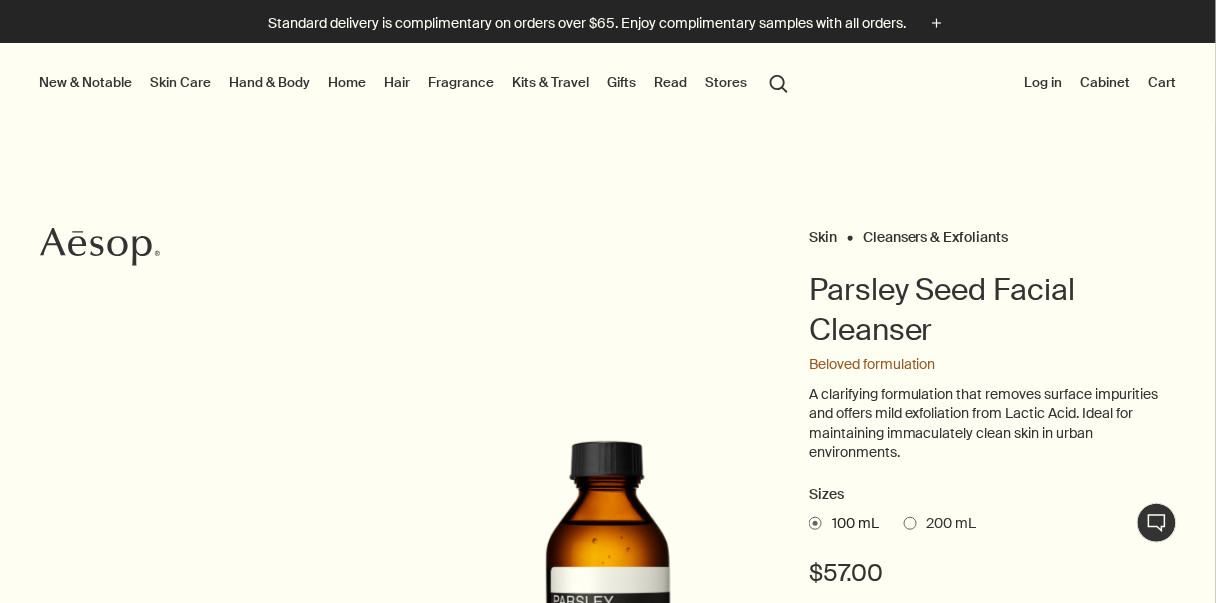 click on "search Search" at bounding box center (779, 82) 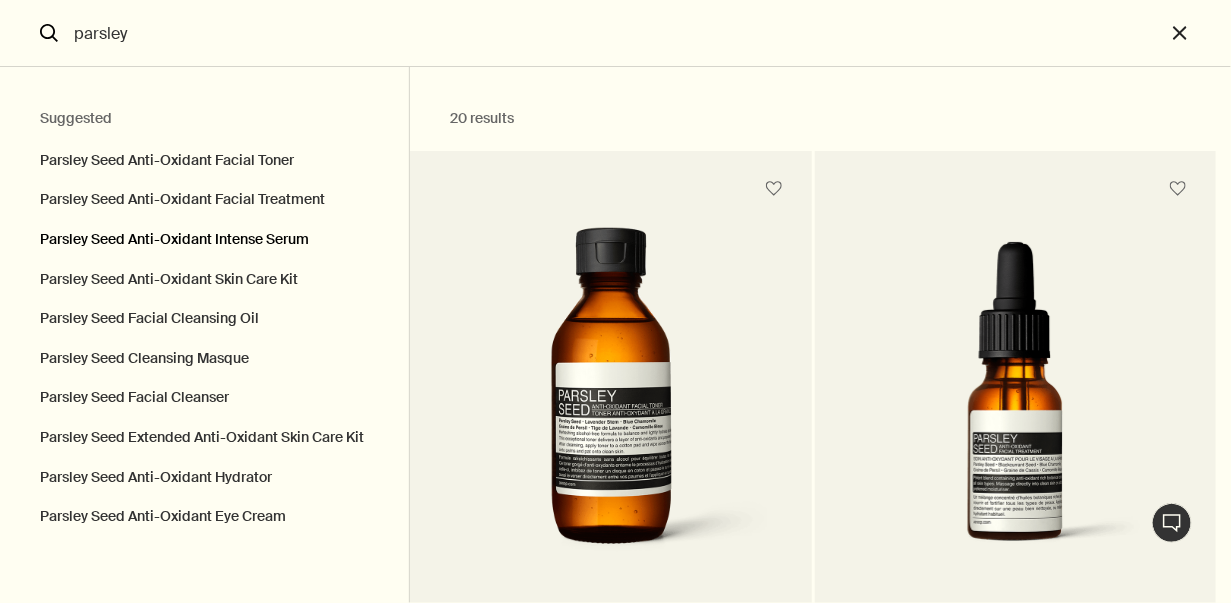 type on "parsley" 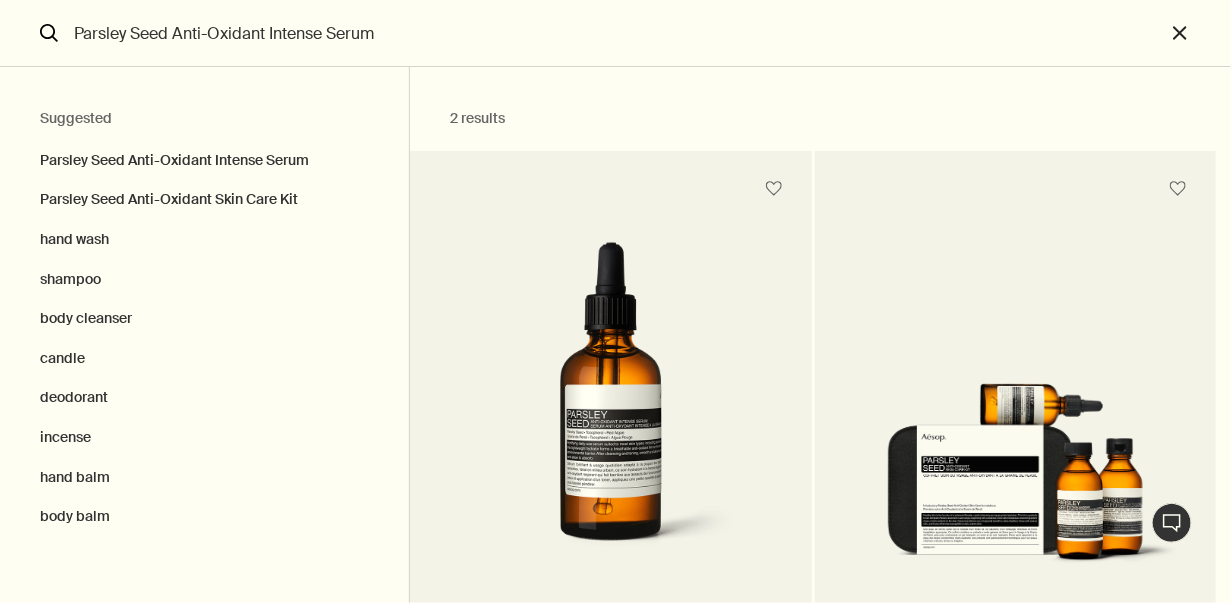 click at bounding box center (610, 408) 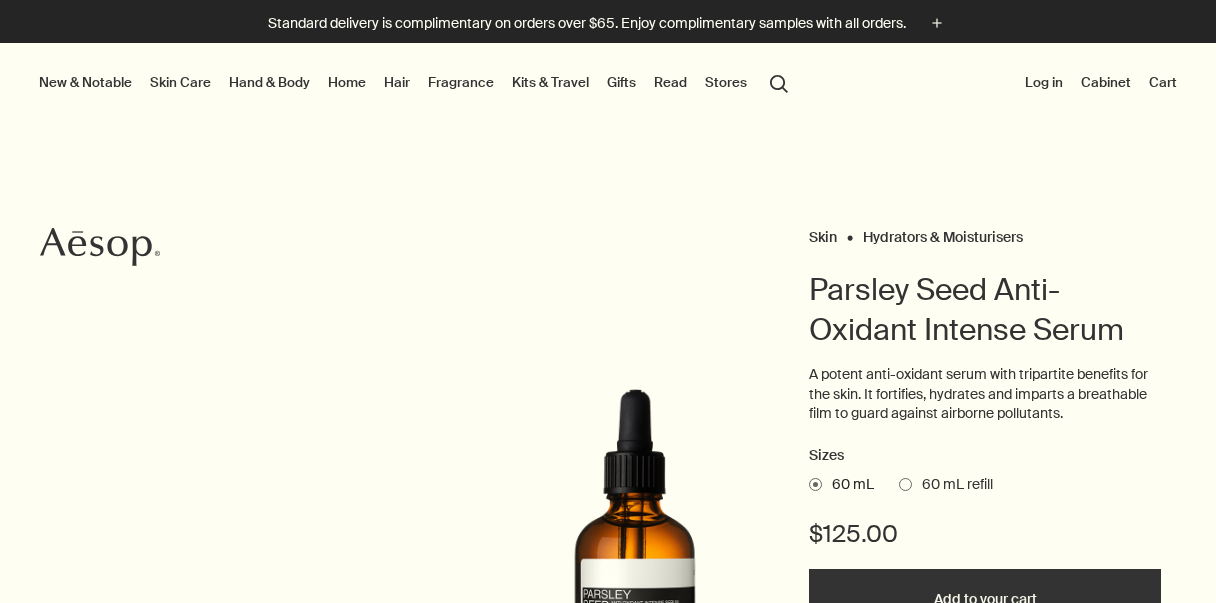scroll, scrollTop: 228, scrollLeft: 0, axis: vertical 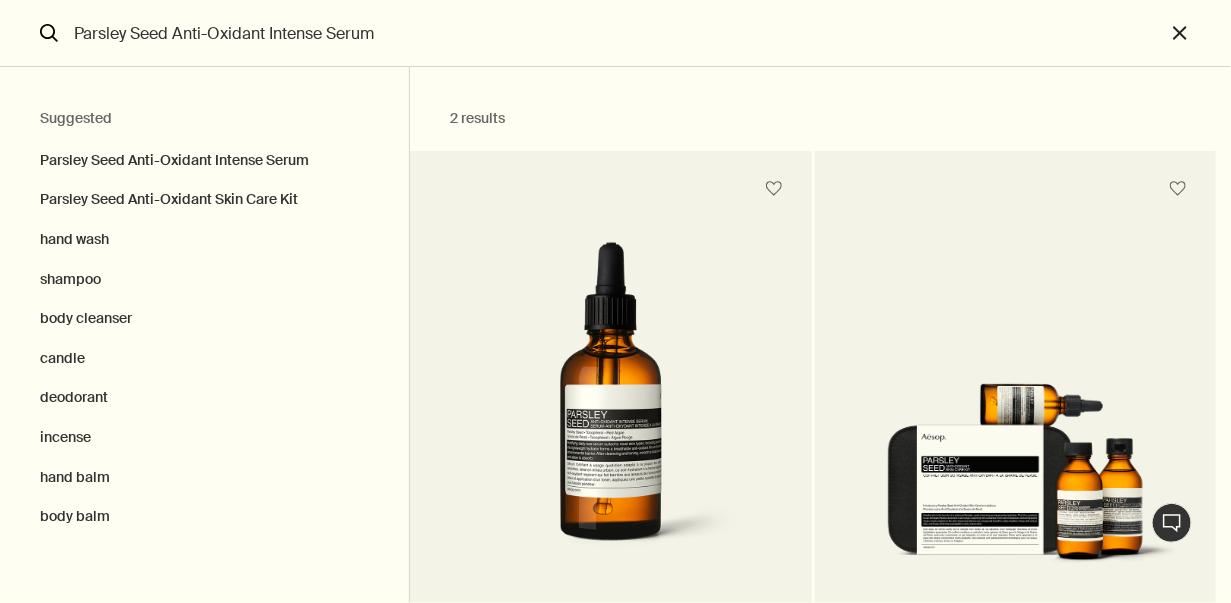 click on "Parsley Seed Anti-Oxidant Intense Serum" at bounding box center [615, 33] 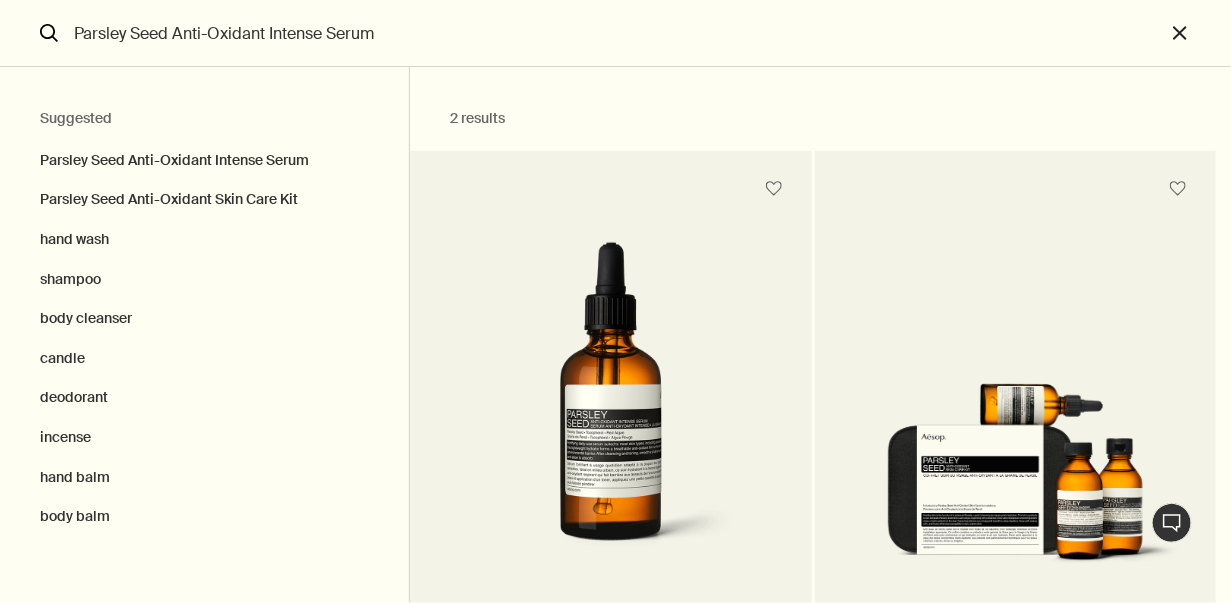 drag, startPoint x: 408, startPoint y: 37, endPoint x: 126, endPoint y: 46, distance: 282.1436 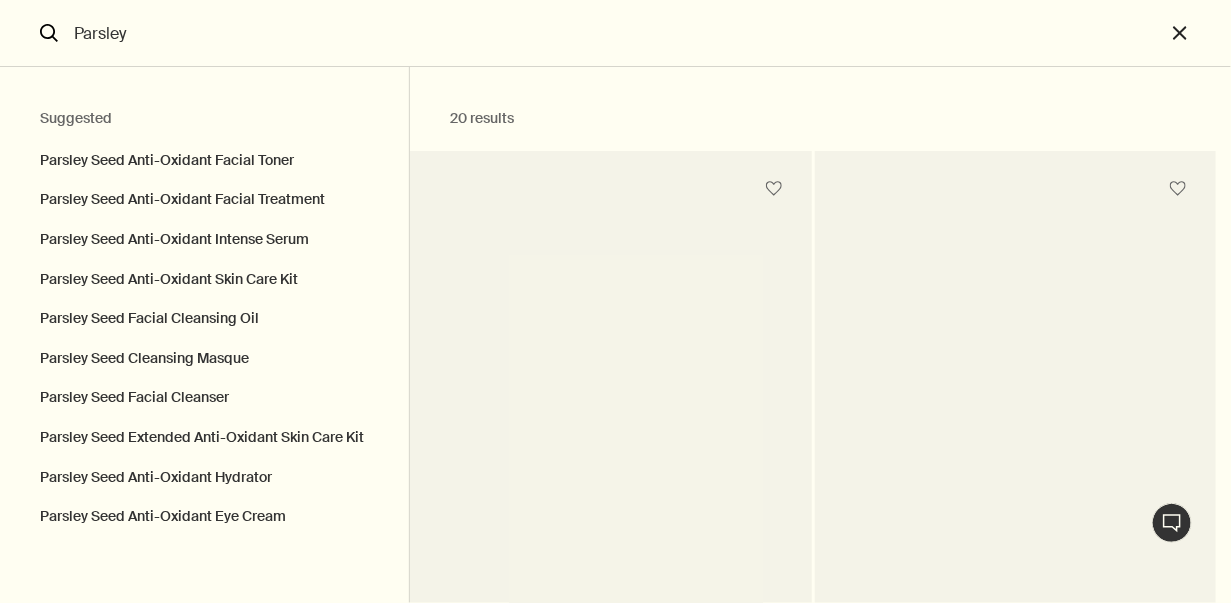 type on "Parsley" 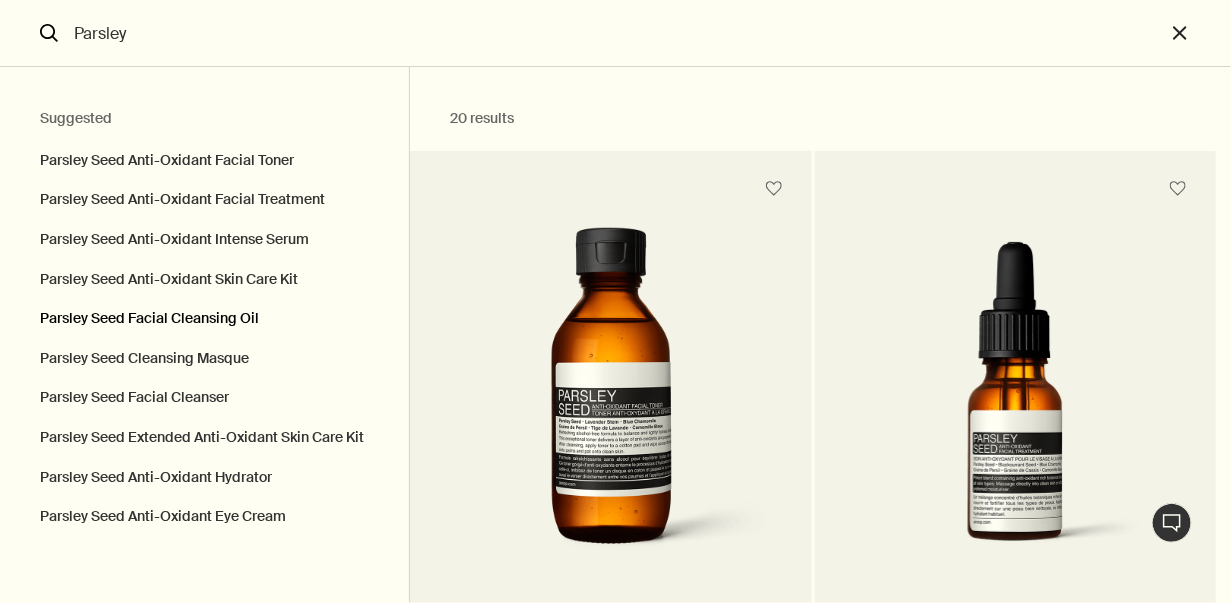 drag, startPoint x: 215, startPoint y: 311, endPoint x: 189, endPoint y: 320, distance: 27.513634 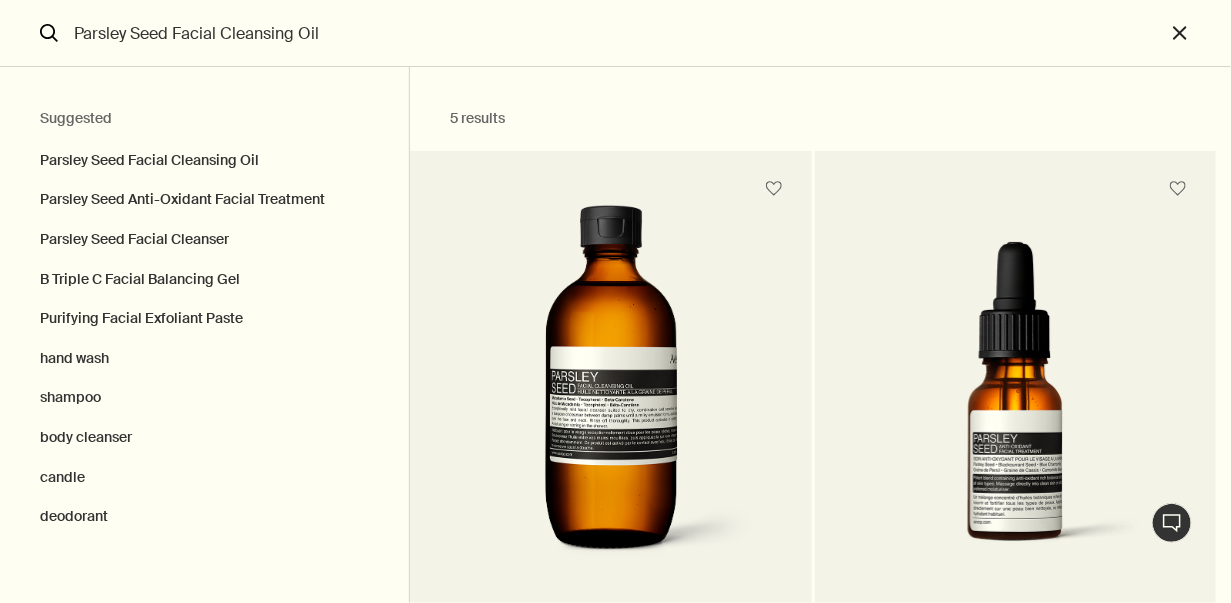 click at bounding box center [610, 390] 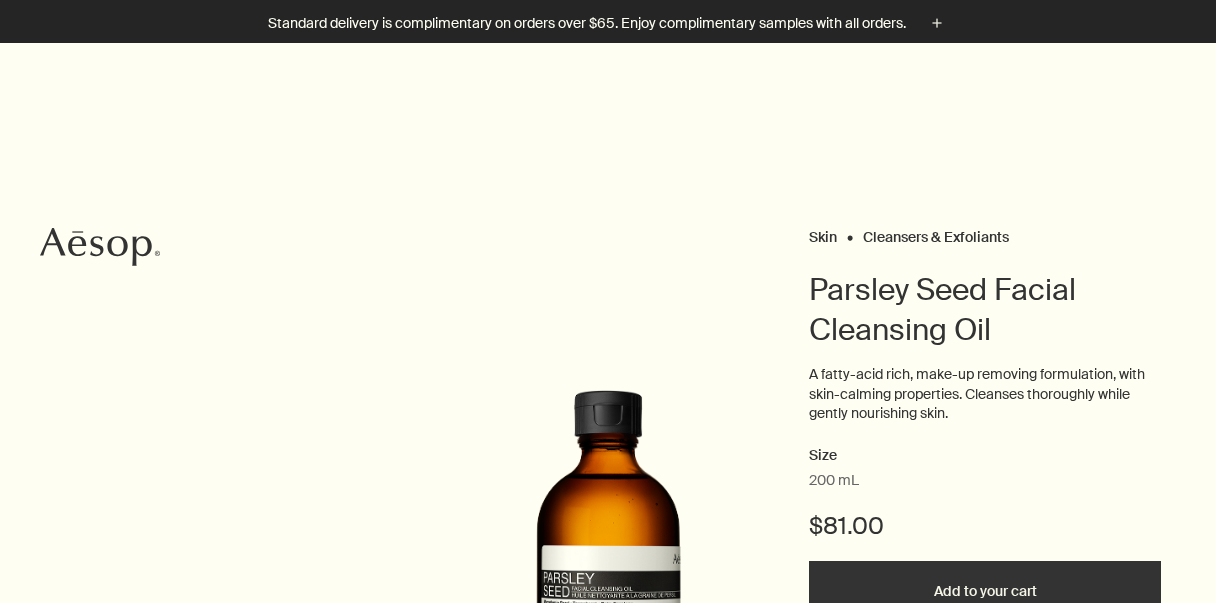 scroll, scrollTop: 519, scrollLeft: 0, axis: vertical 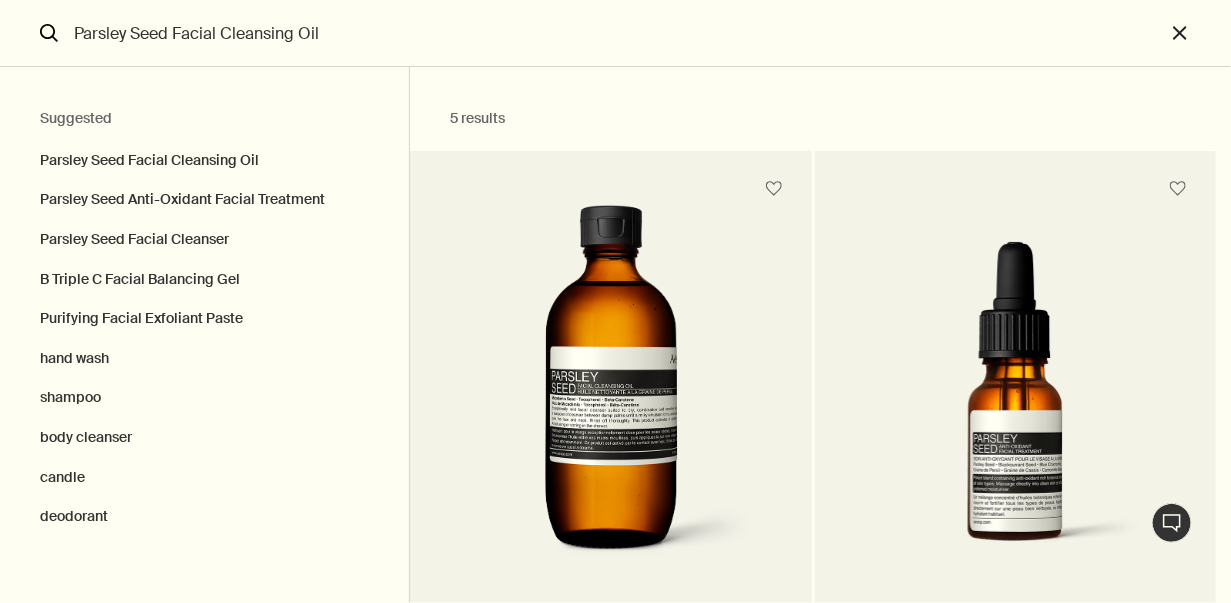 click on "Parsley Seed Facial Cleansing Oil" at bounding box center [615, 33] 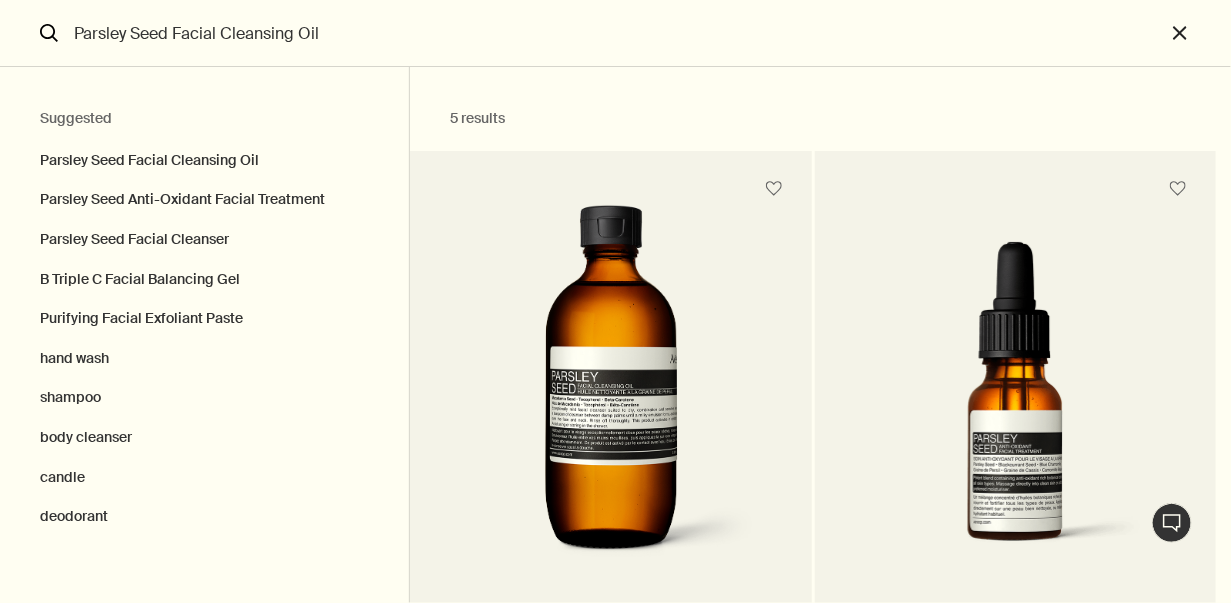 drag, startPoint x: 373, startPoint y: 41, endPoint x: 137, endPoint y: 37, distance: 236.03389 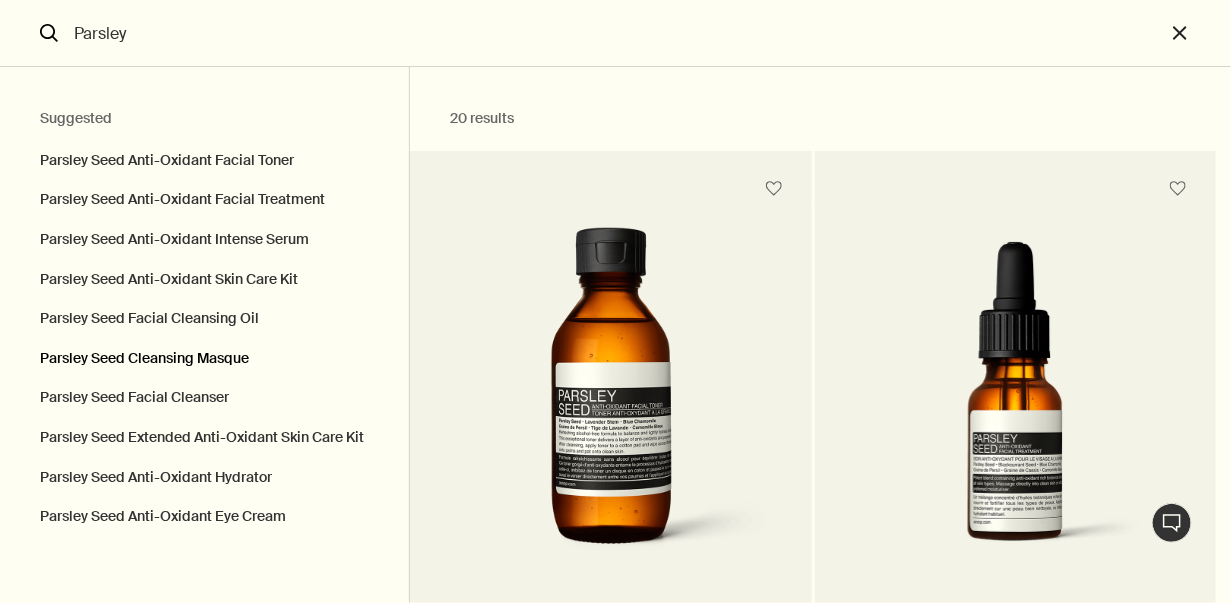 type on "Parsley" 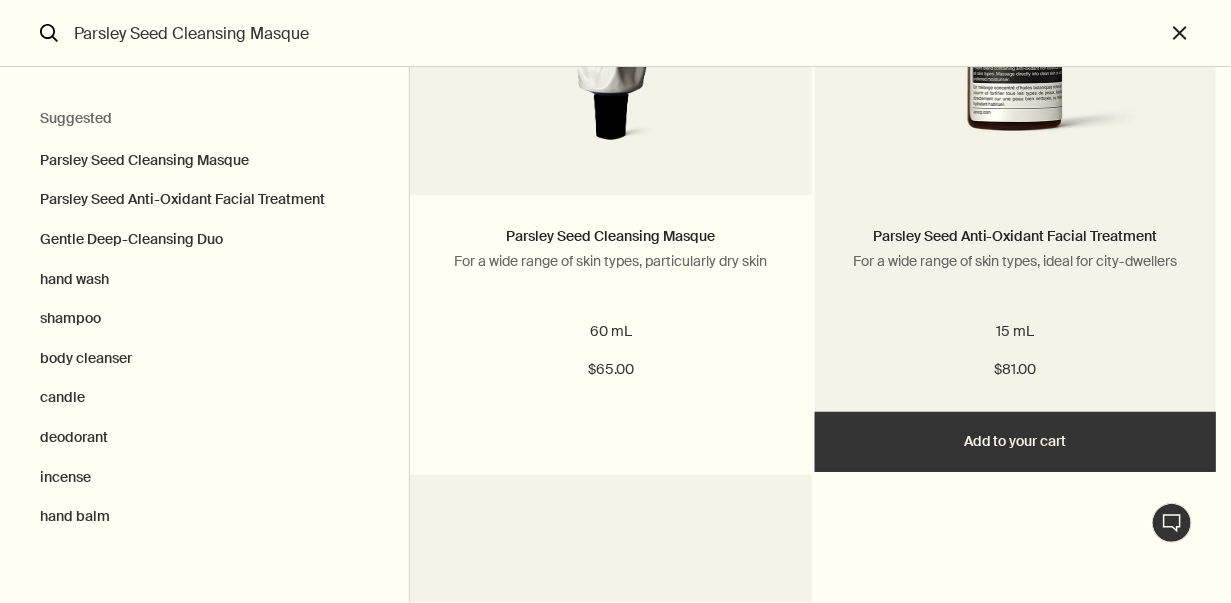 scroll, scrollTop: 408, scrollLeft: 0, axis: vertical 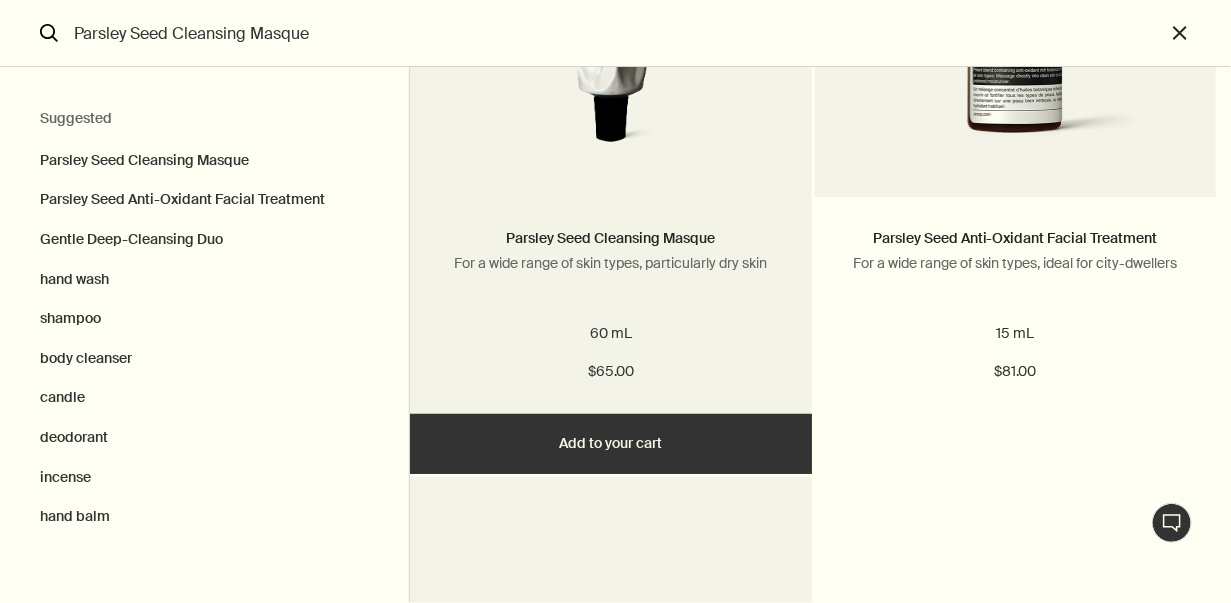 click at bounding box center (611, -18) 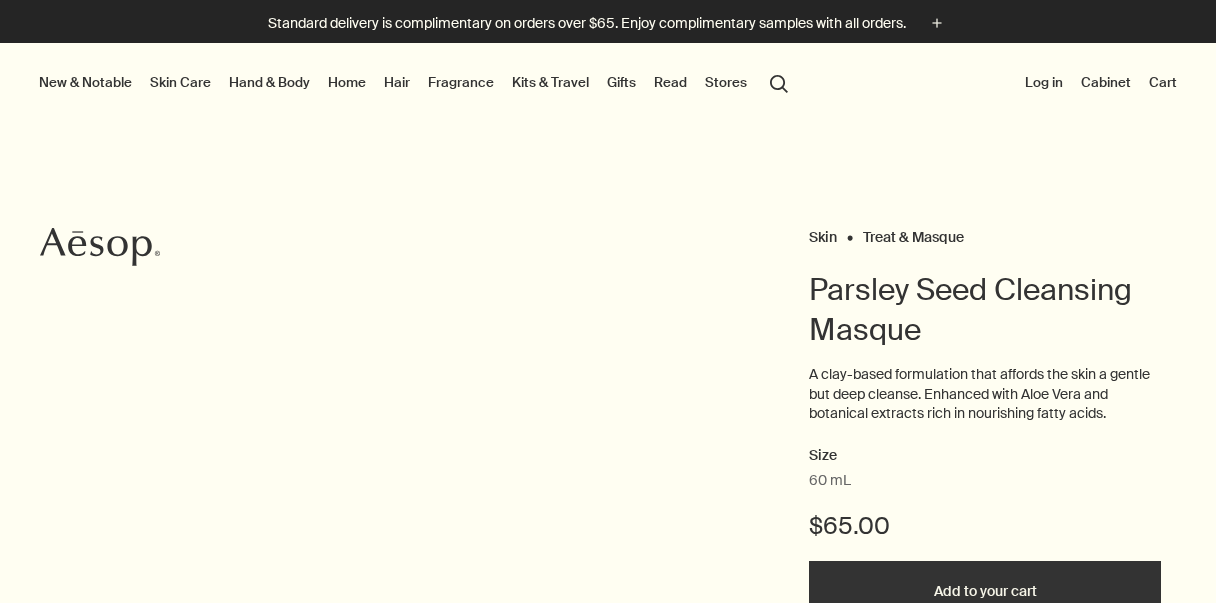 scroll, scrollTop: 0, scrollLeft: 0, axis: both 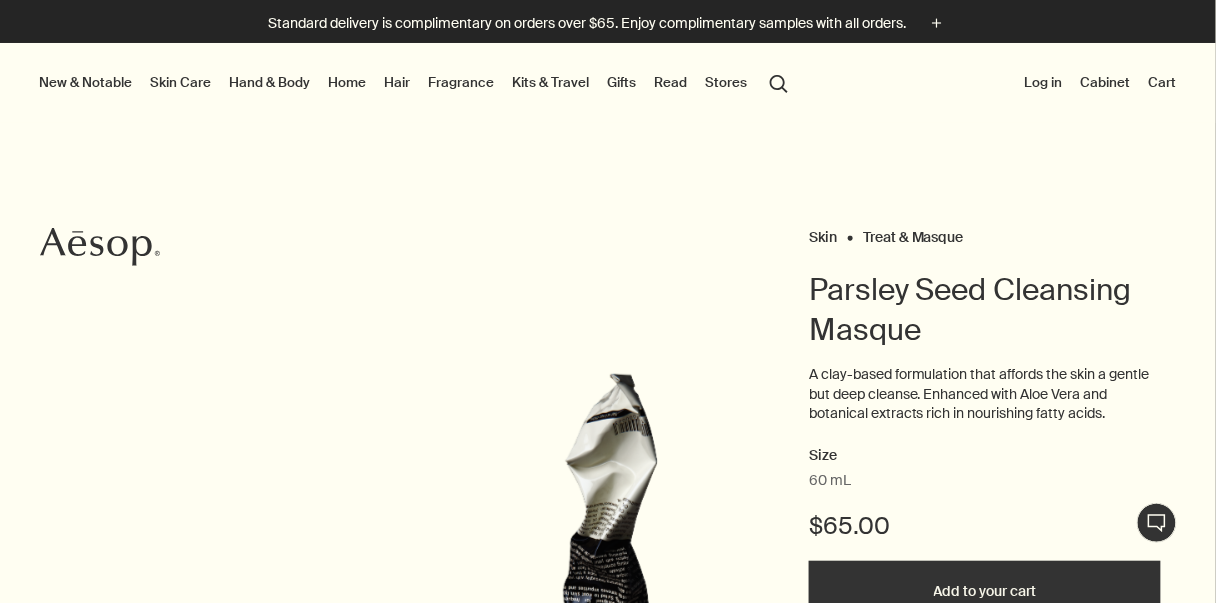 click on "search Search" at bounding box center (779, 82) 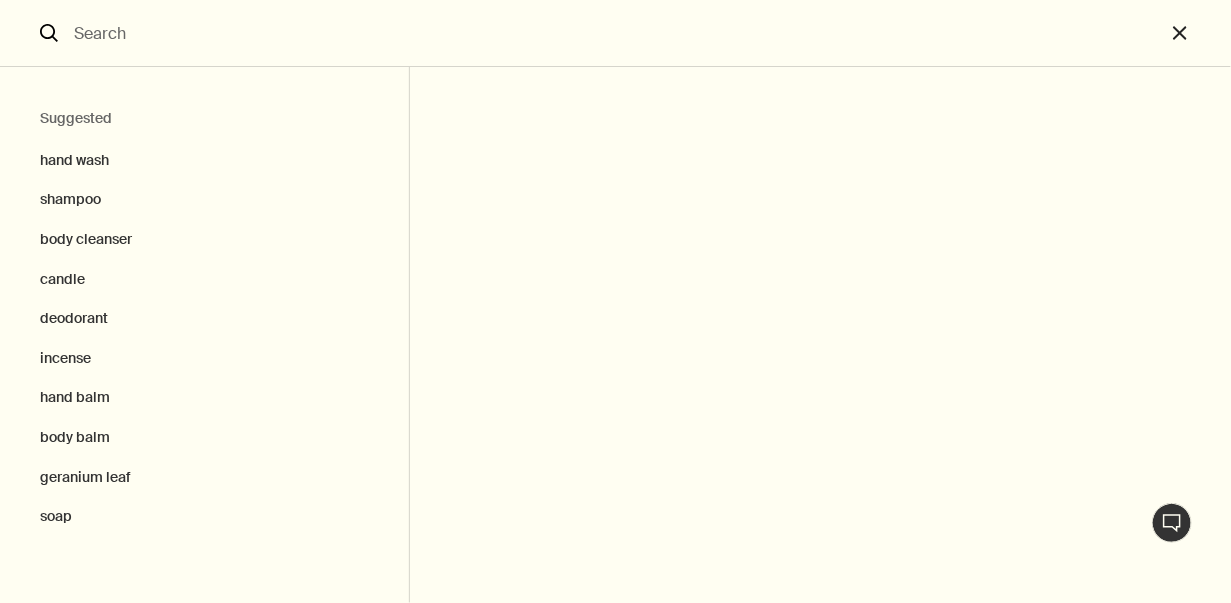 click at bounding box center (615, 33) 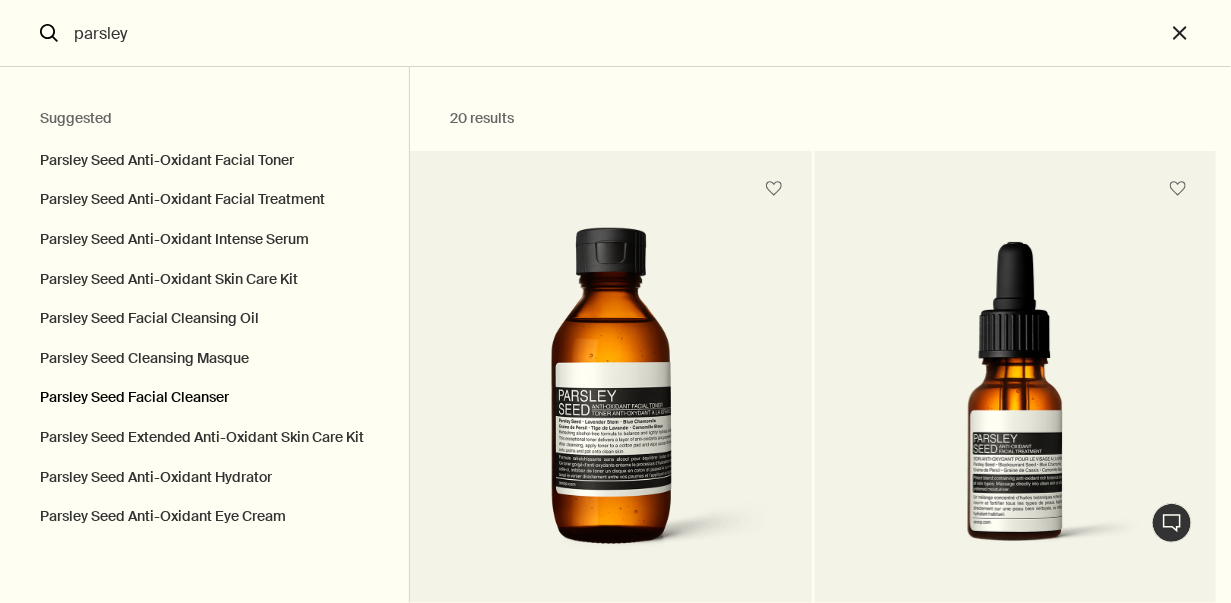 type on "parsley" 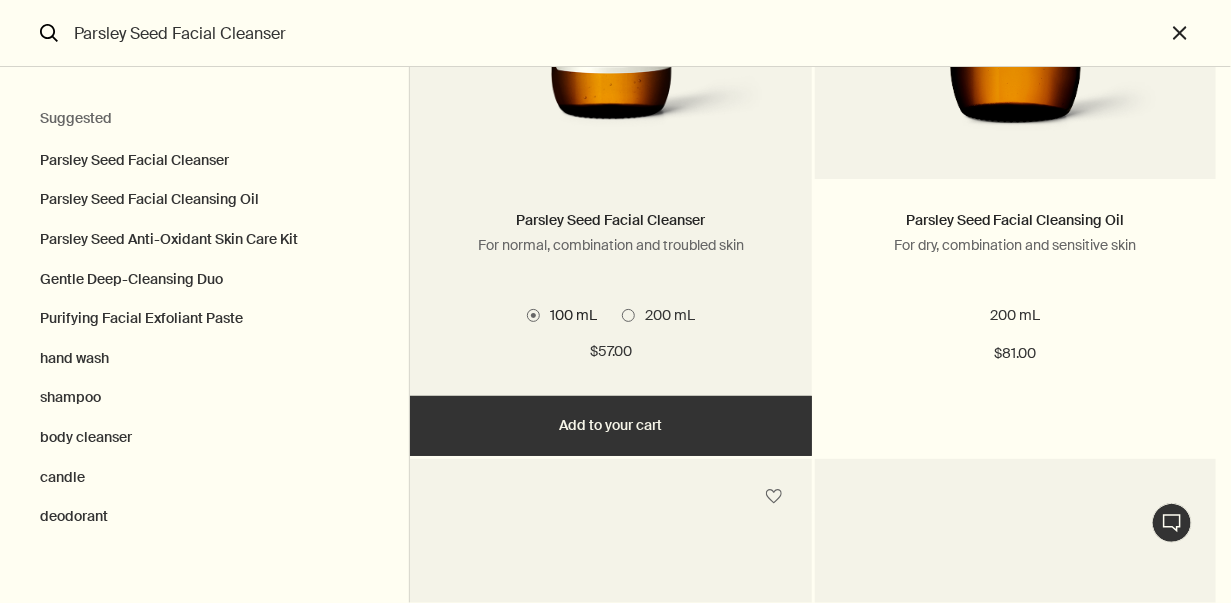 scroll, scrollTop: 405, scrollLeft: 0, axis: vertical 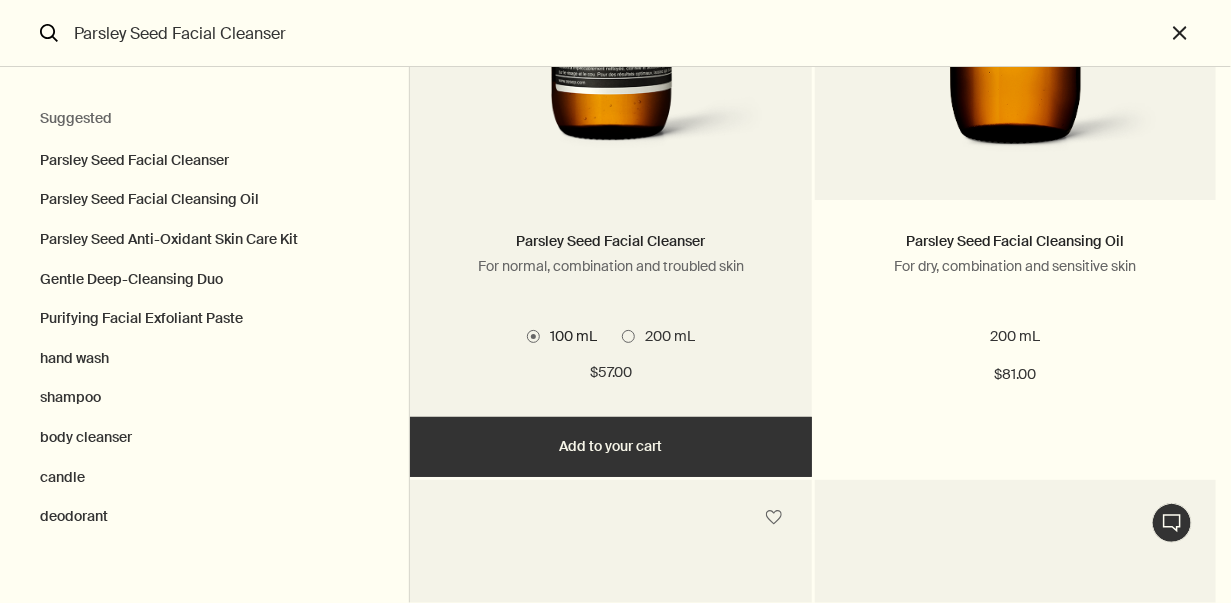 click at bounding box center (610, -5) 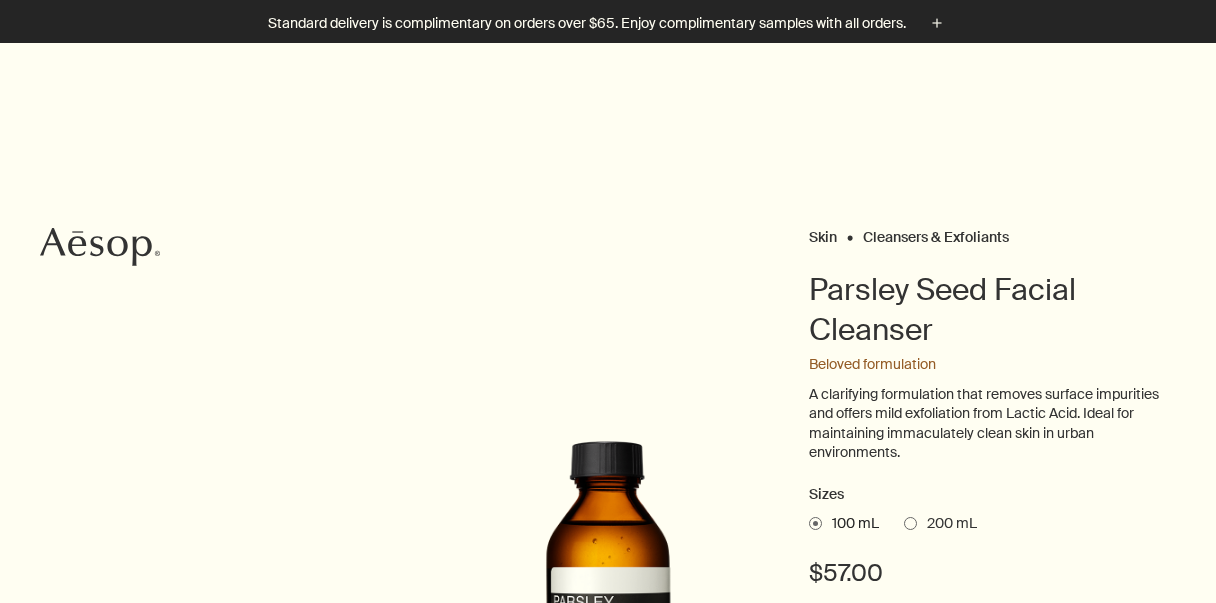 scroll, scrollTop: 650, scrollLeft: 0, axis: vertical 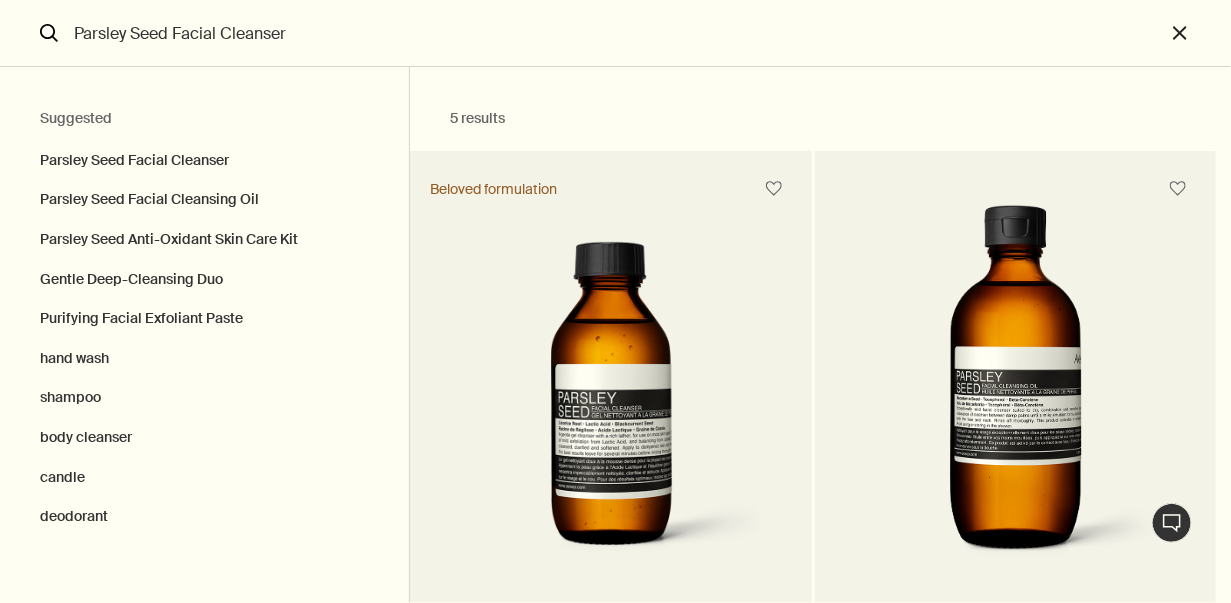 click on "Parsley Seed Facial Cleanser" at bounding box center [615, 33] 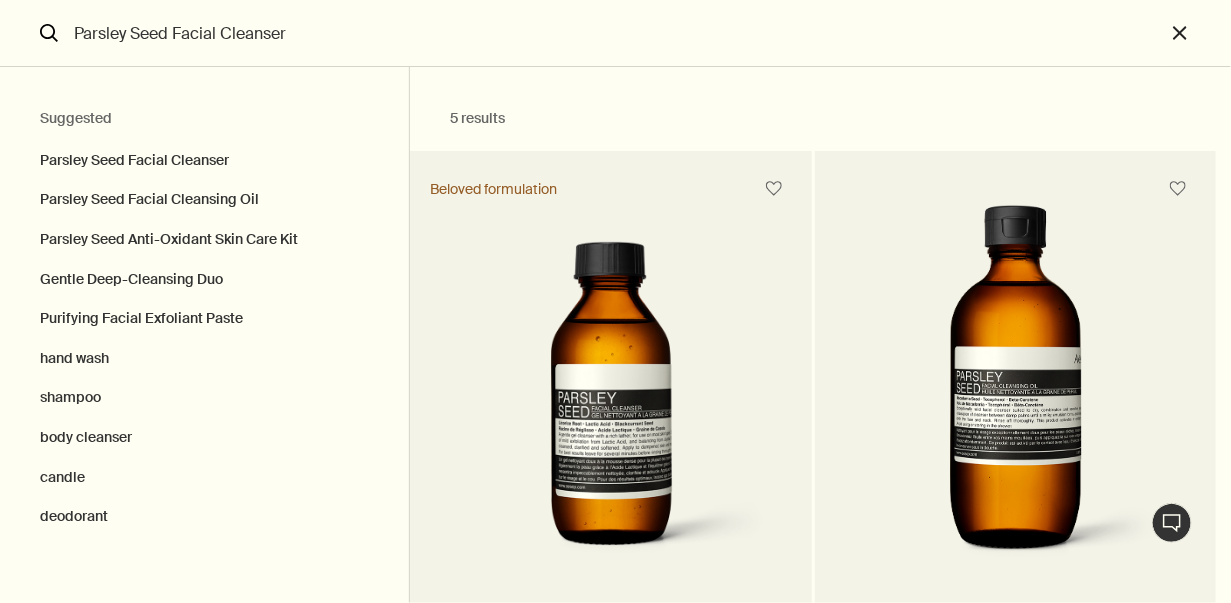 drag, startPoint x: 341, startPoint y: 40, endPoint x: 128, endPoint y: 47, distance: 213.11499 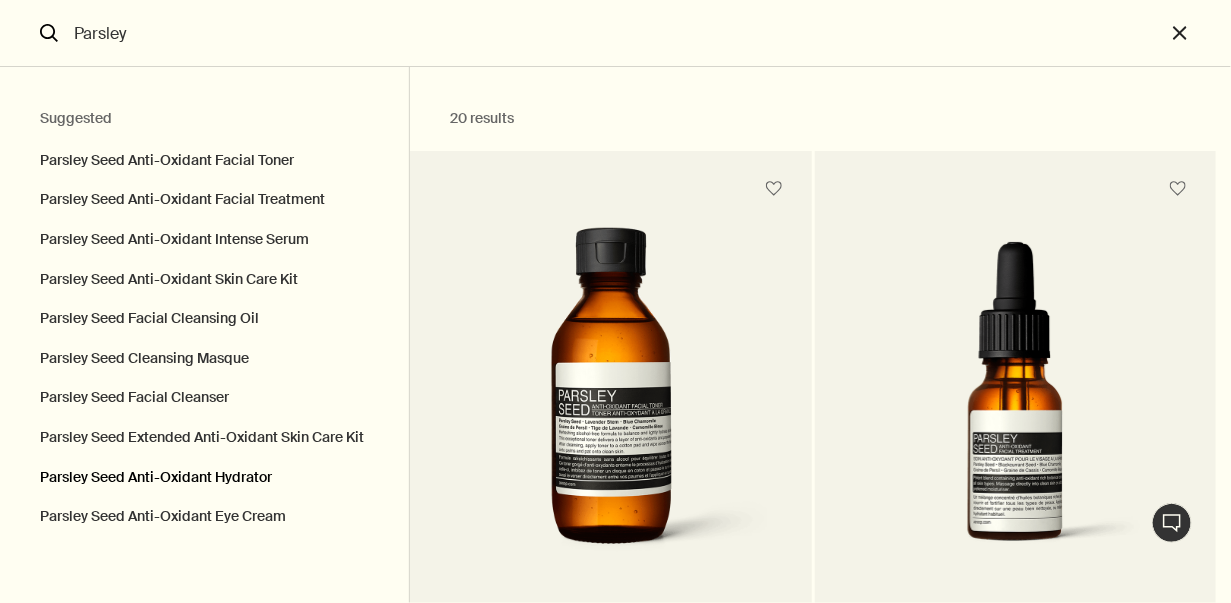 type on "Parsley" 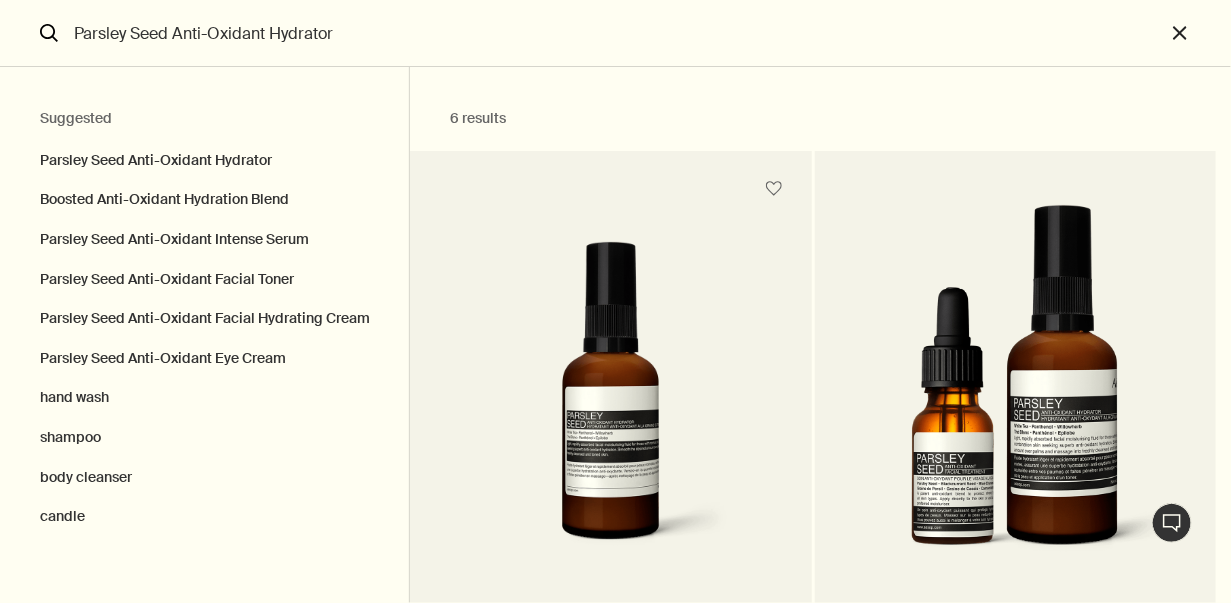 click at bounding box center [610, 408] 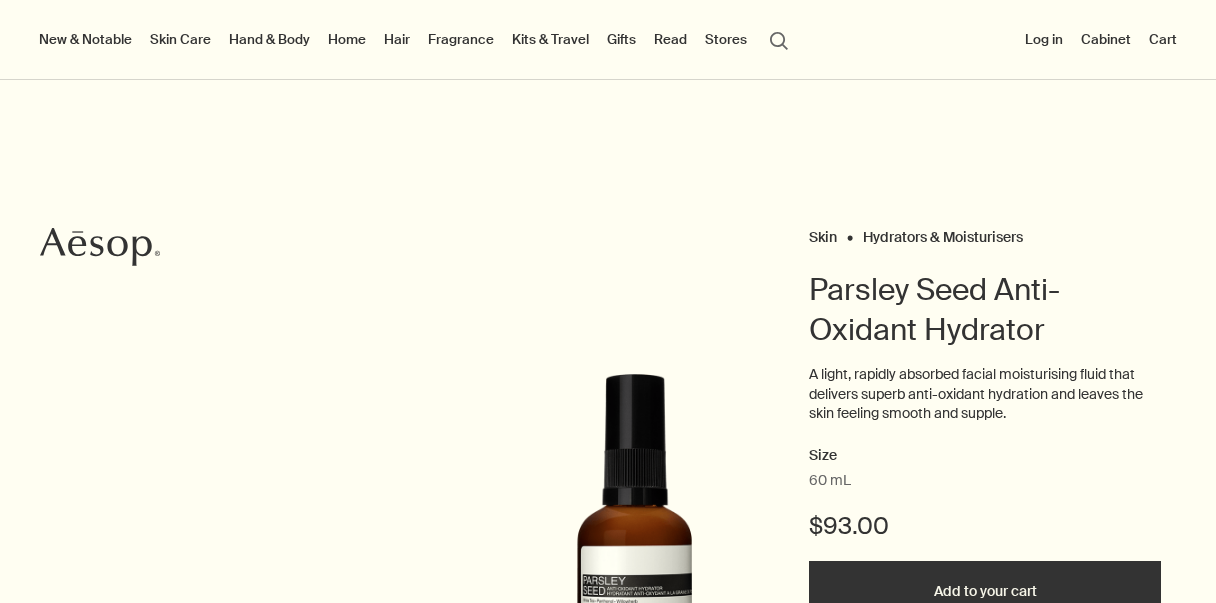 scroll, scrollTop: 357, scrollLeft: 0, axis: vertical 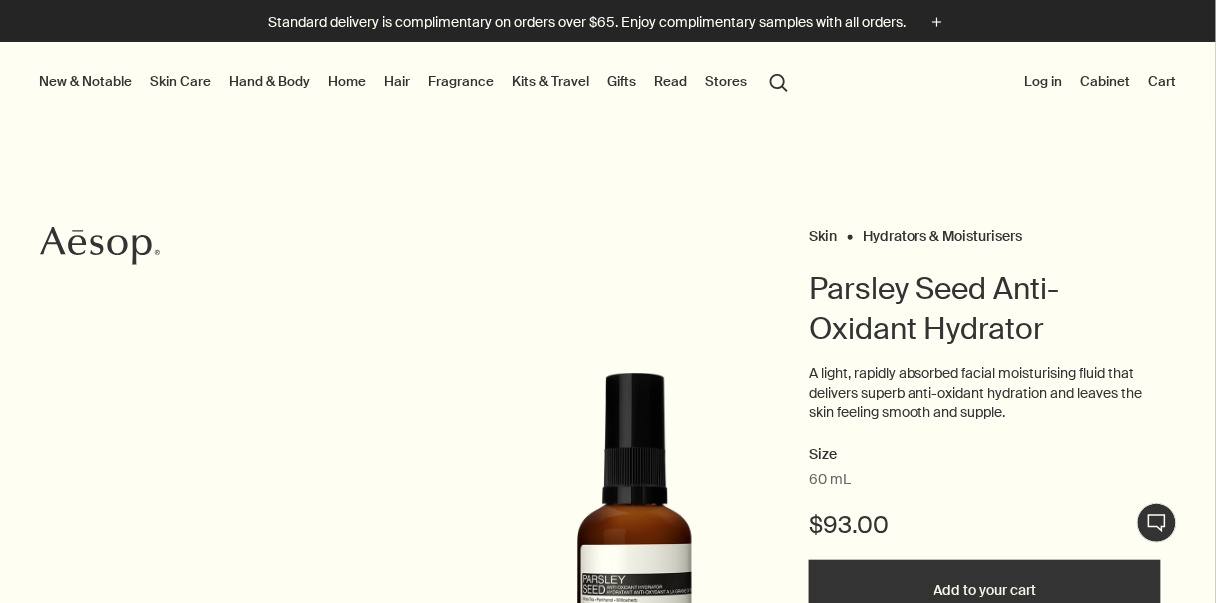 click on "search Search" at bounding box center [779, 81] 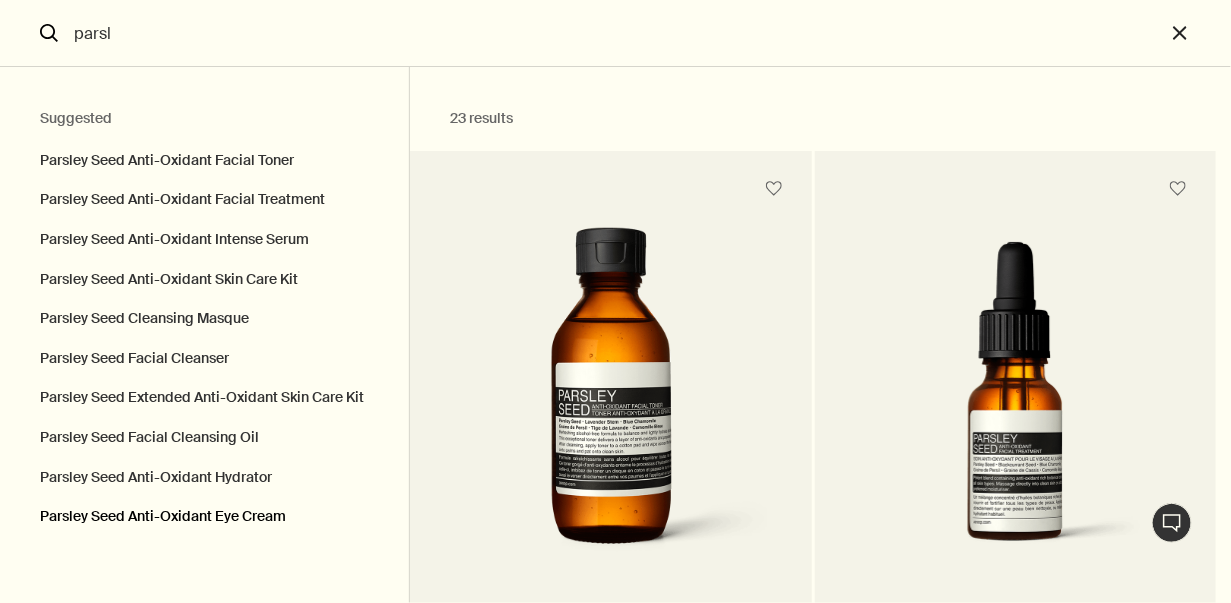 type on "parsl" 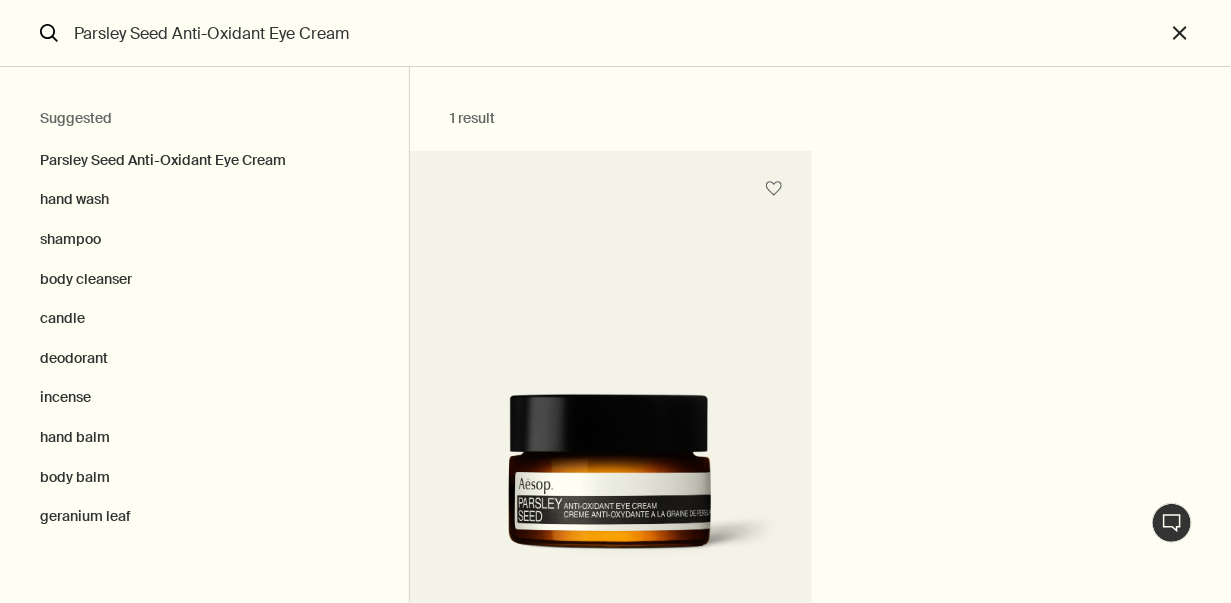 click at bounding box center [610, 484] 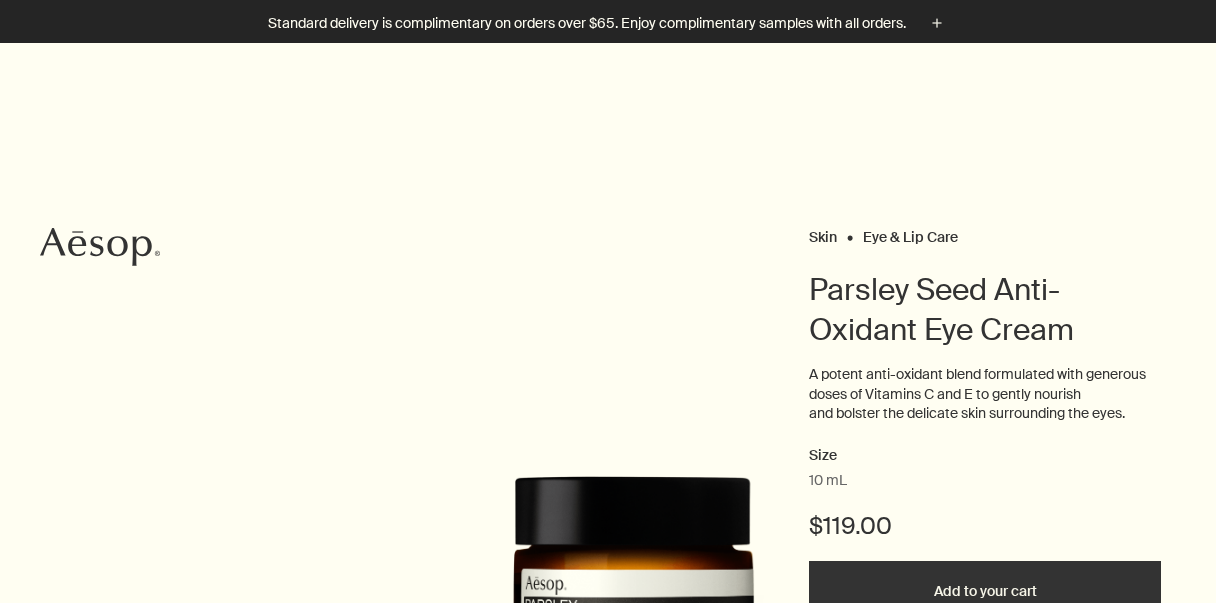 scroll, scrollTop: 417, scrollLeft: 0, axis: vertical 